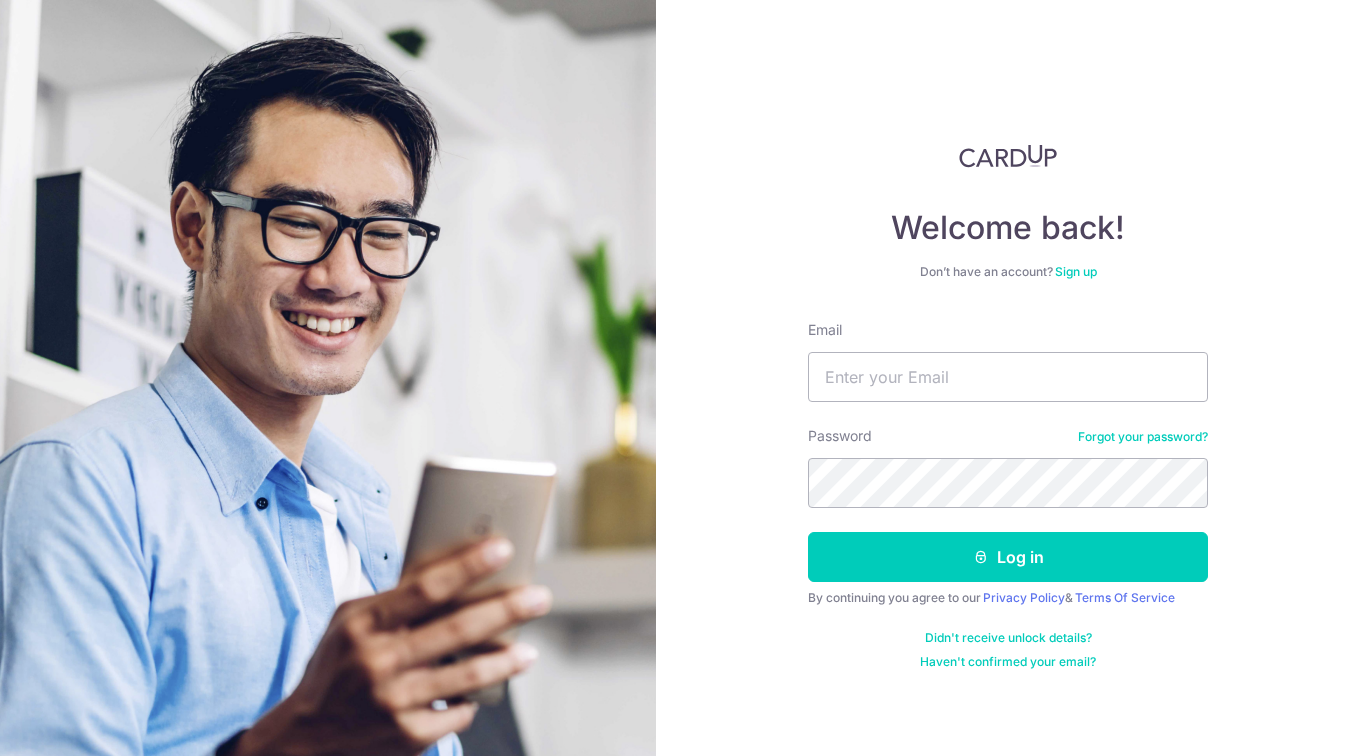 scroll, scrollTop: 0, scrollLeft: 0, axis: both 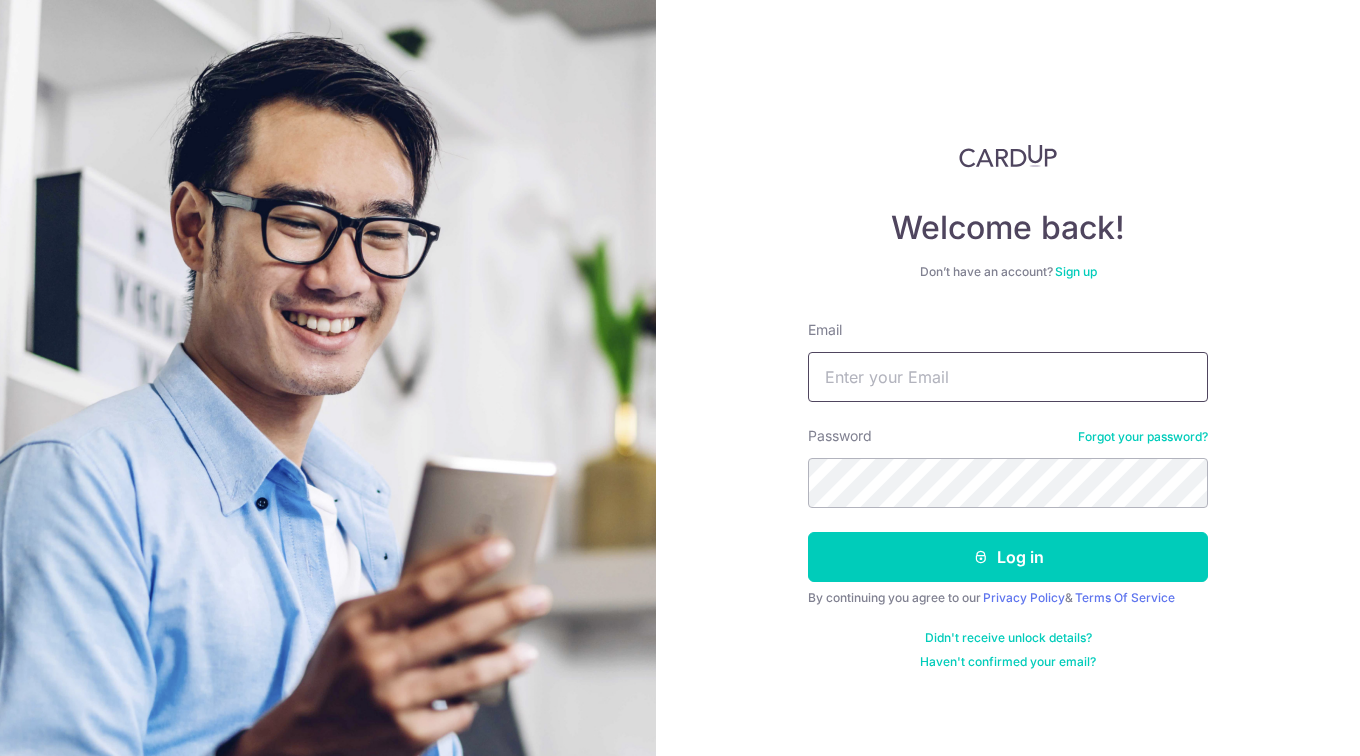 type on "[EMAIL]" 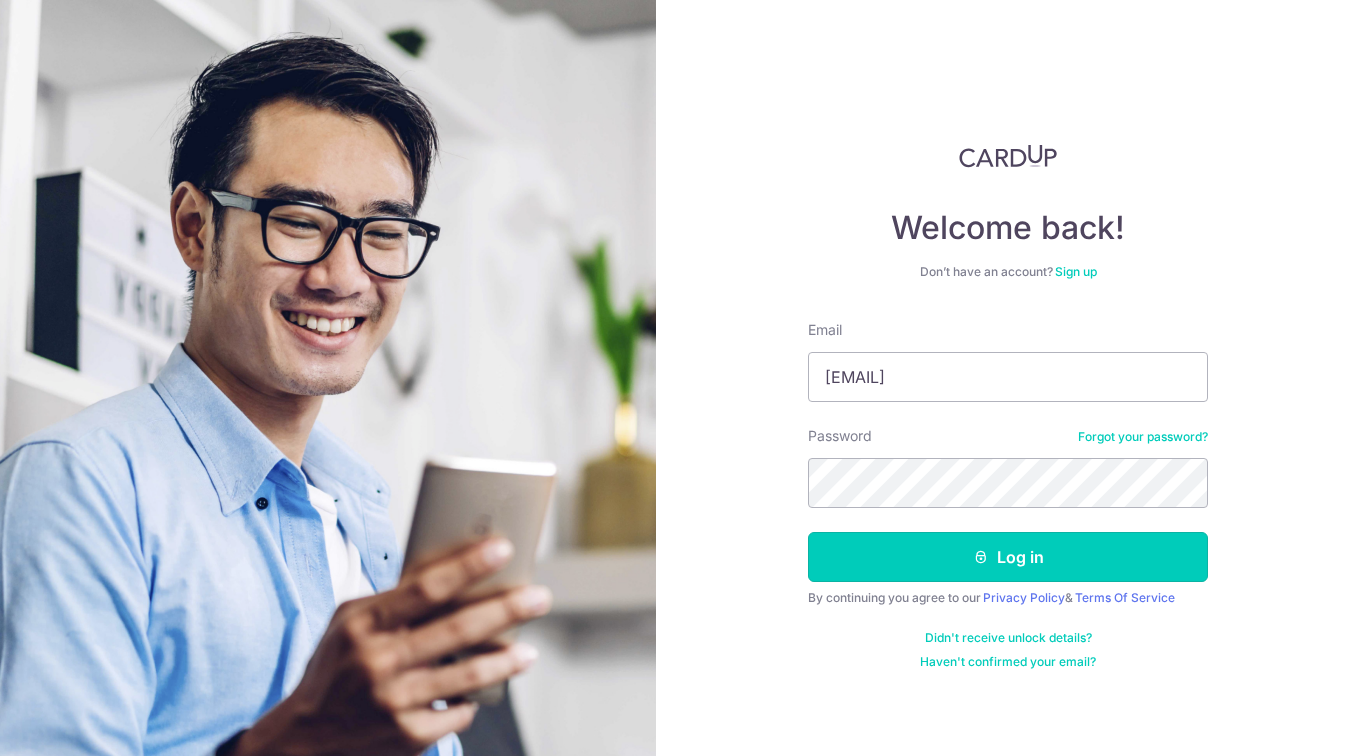 click on "Log in" at bounding box center (1008, 557) 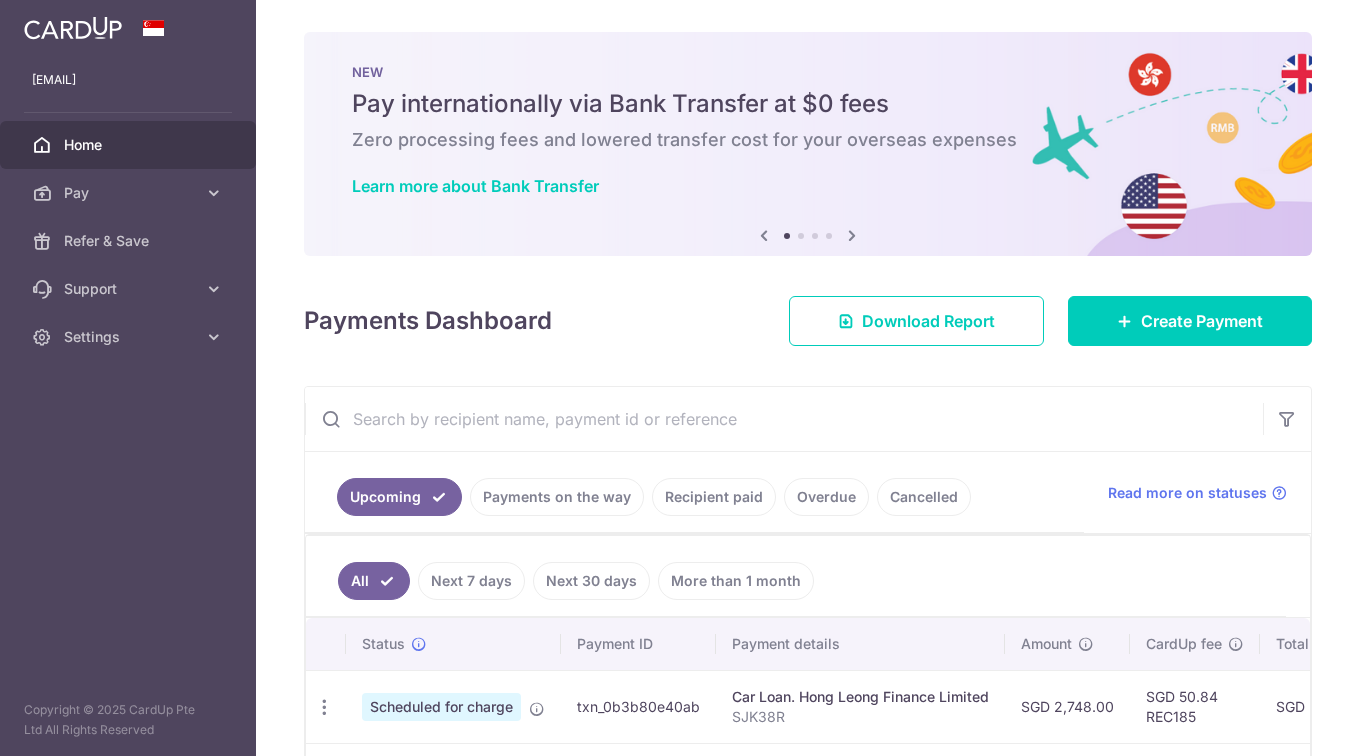 scroll, scrollTop: 0, scrollLeft: 0, axis: both 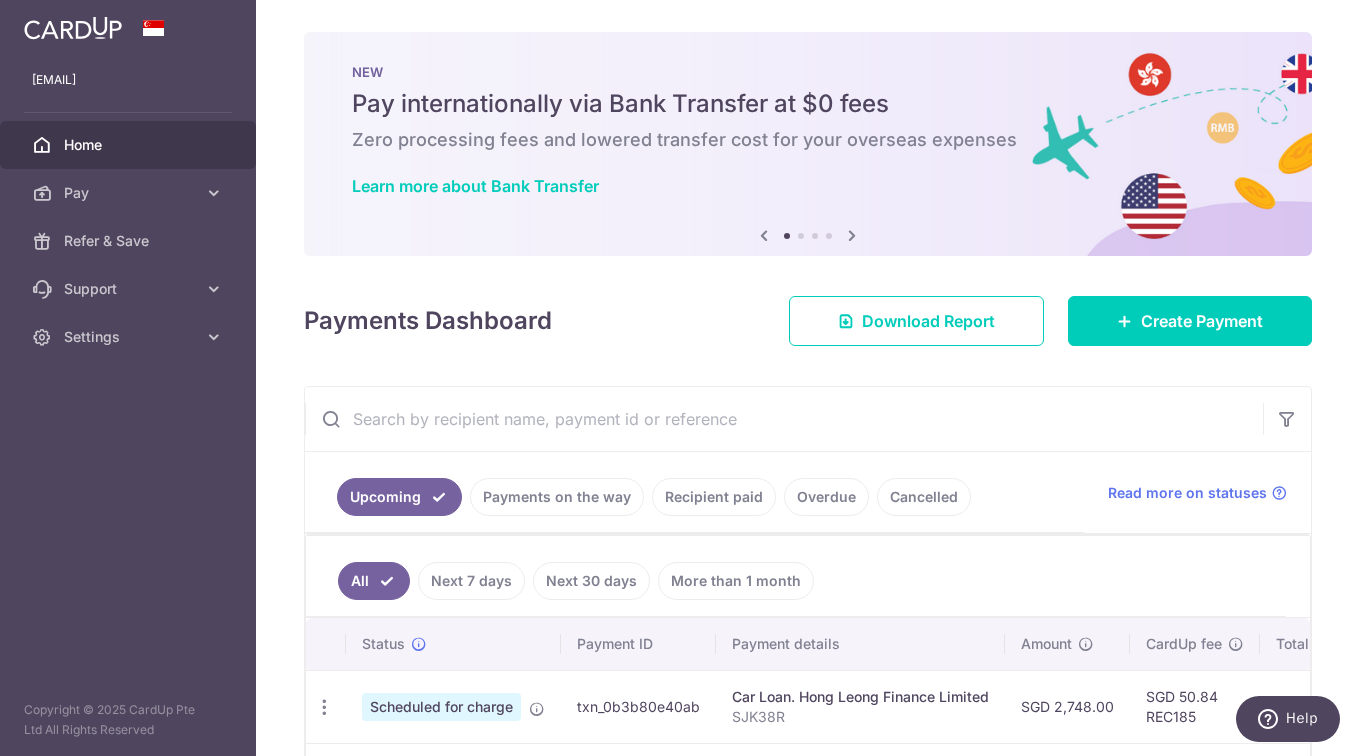 click at bounding box center [214, 193] 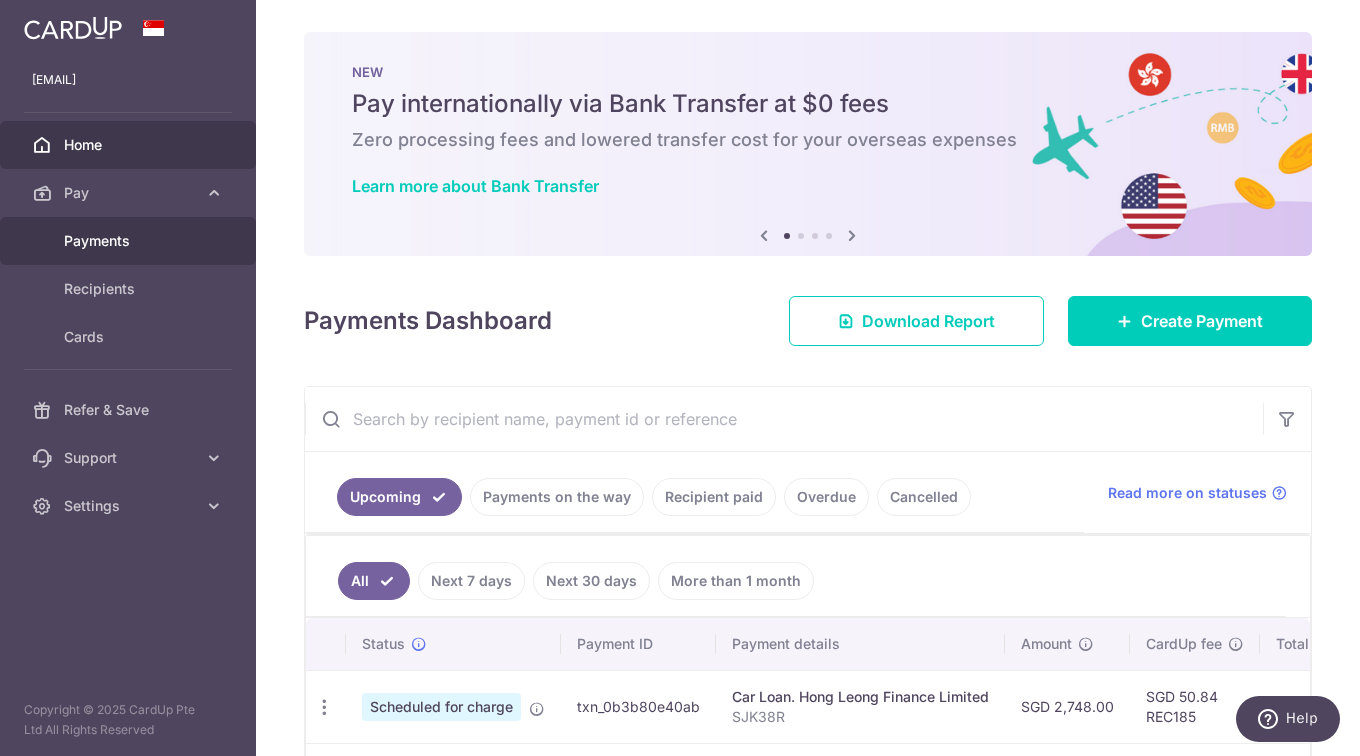 click on "Payments" at bounding box center [130, 241] 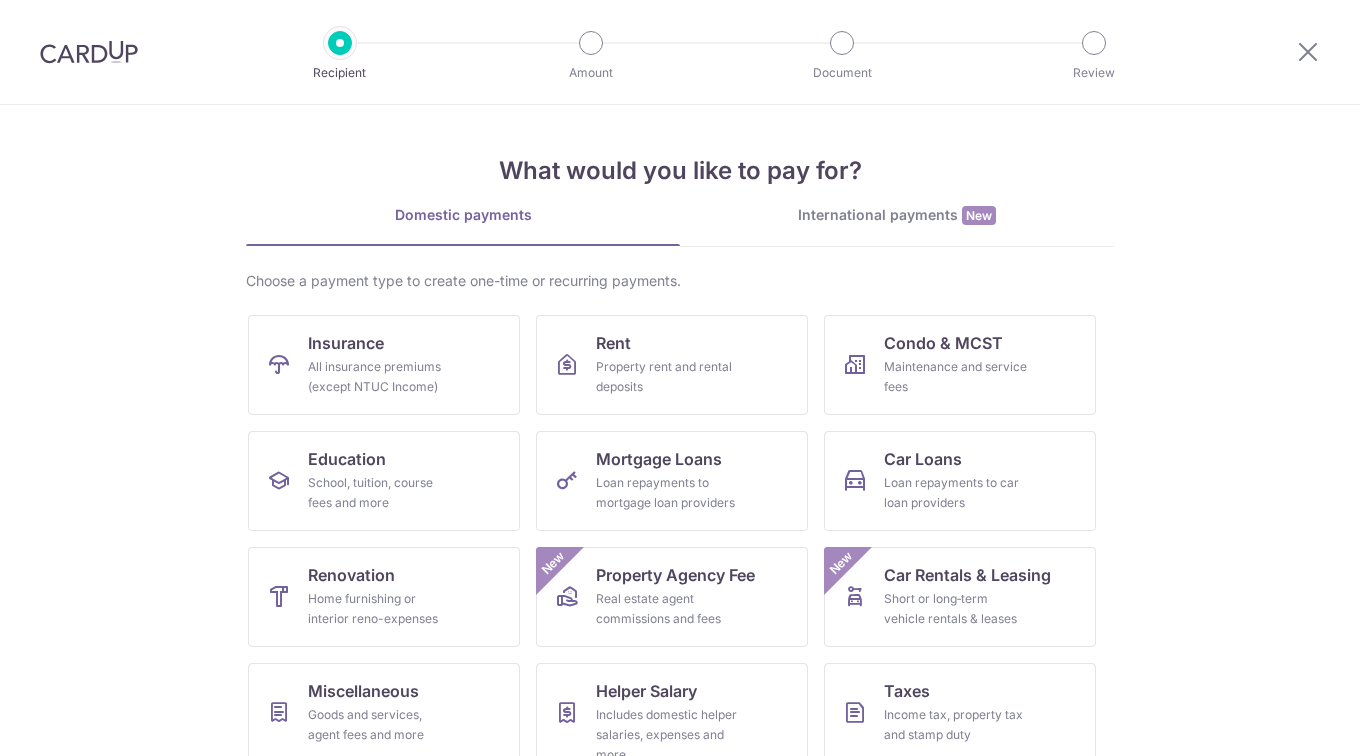 scroll, scrollTop: 0, scrollLeft: 0, axis: both 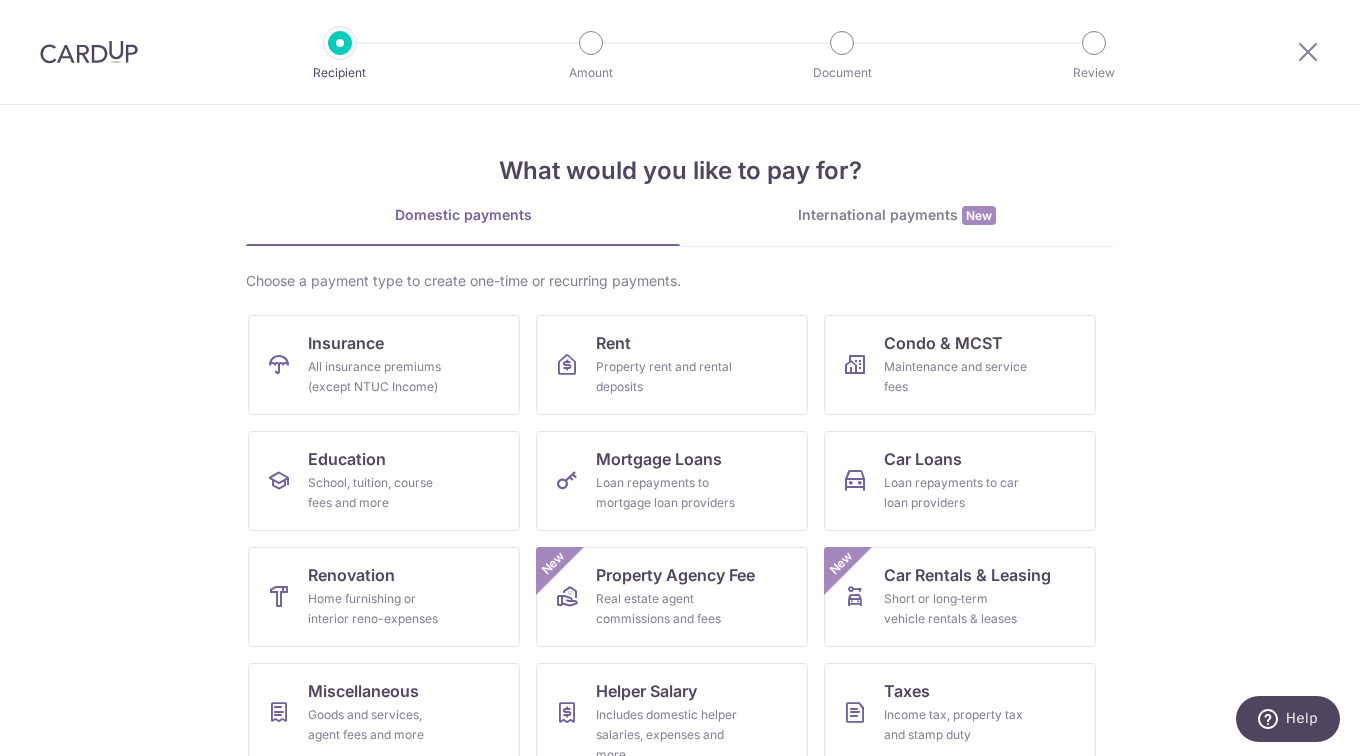 click on "International payments
New" at bounding box center (897, 215) 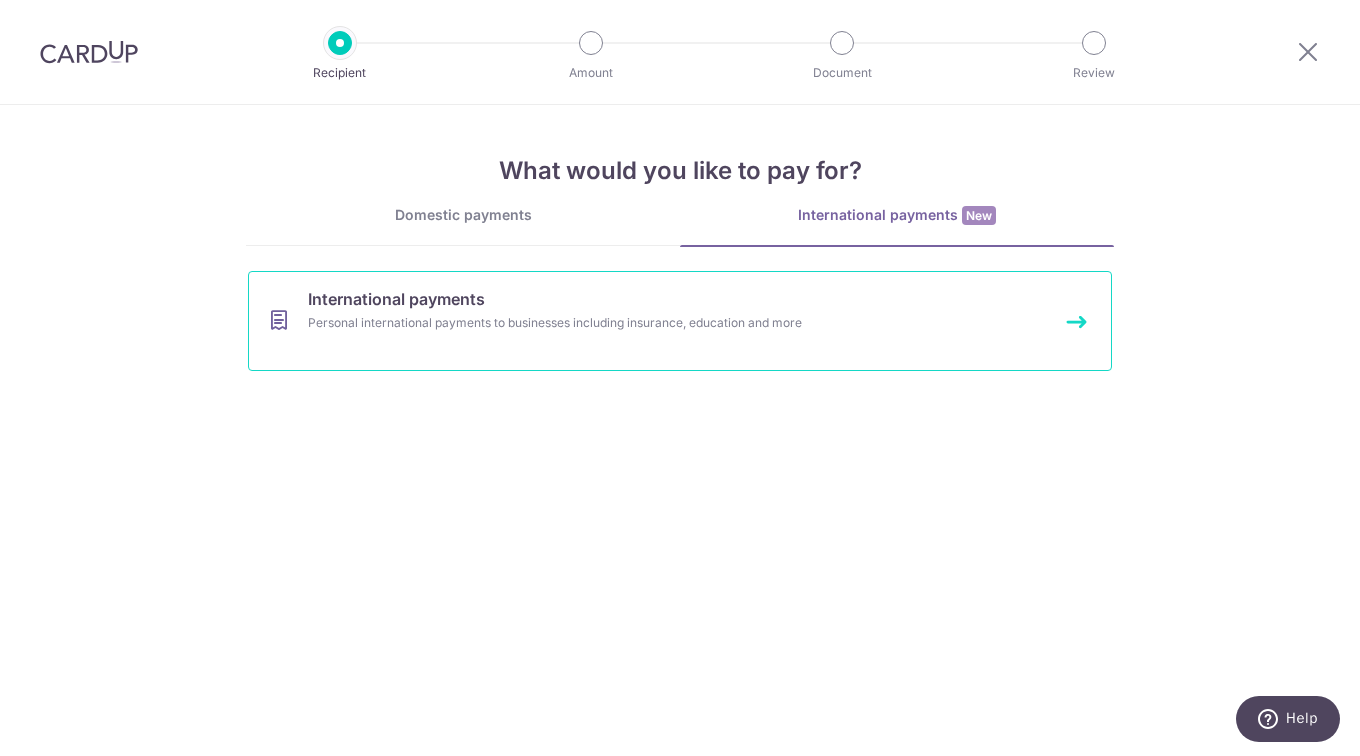 click on "International payments" at bounding box center [396, 299] 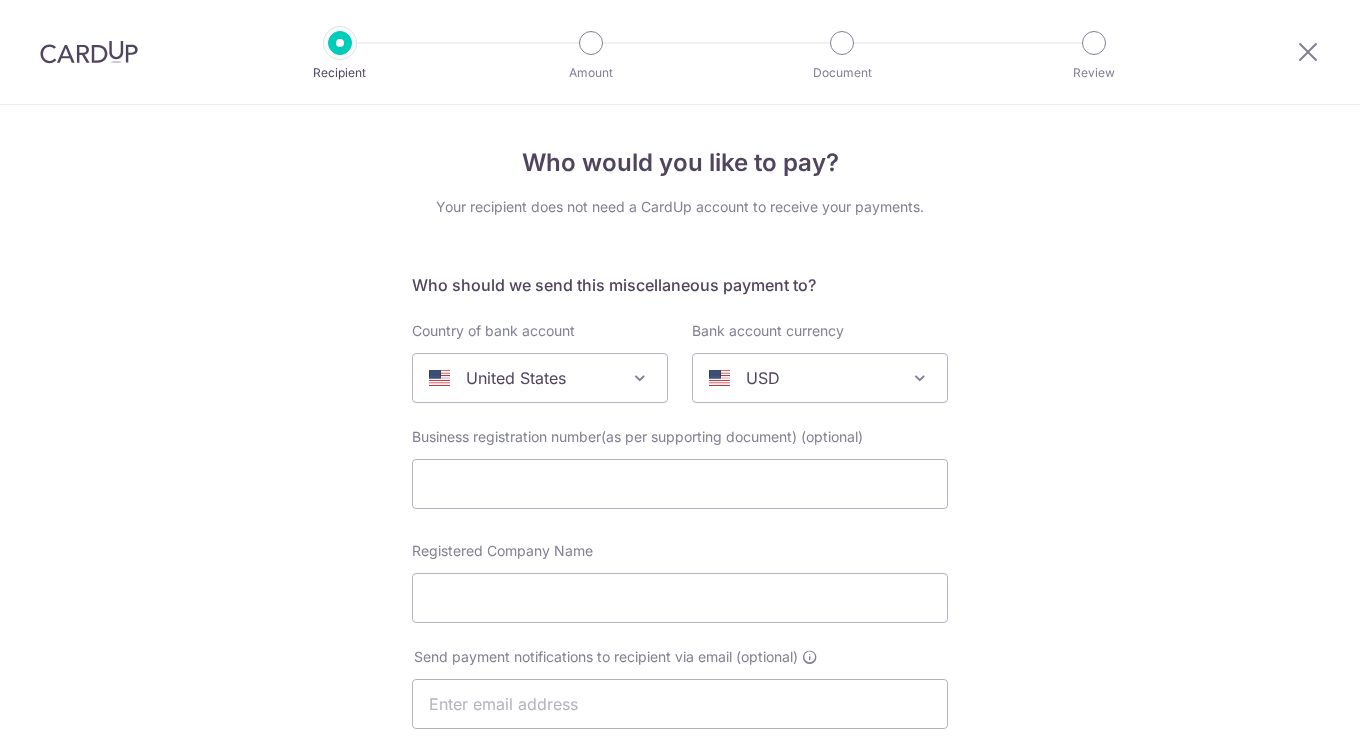select 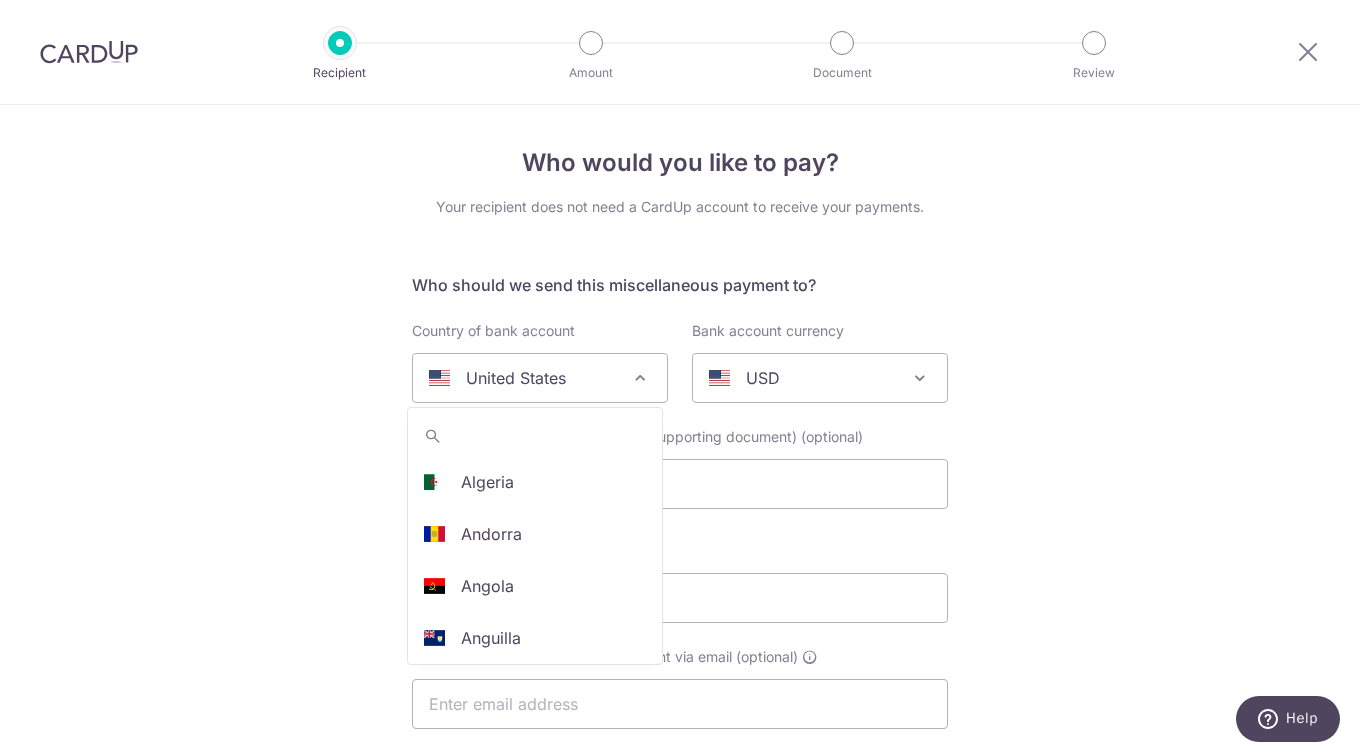 click at bounding box center (640, 378) 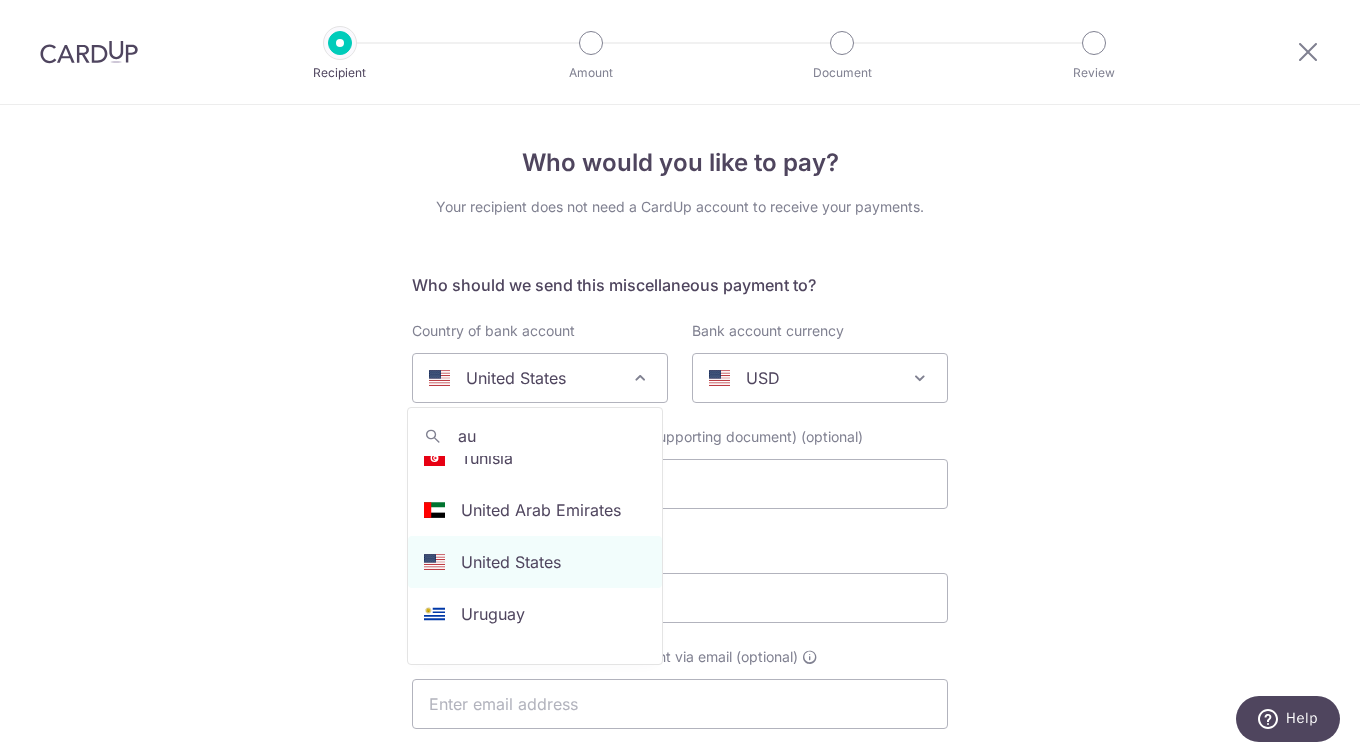 scroll, scrollTop: 0, scrollLeft: 0, axis: both 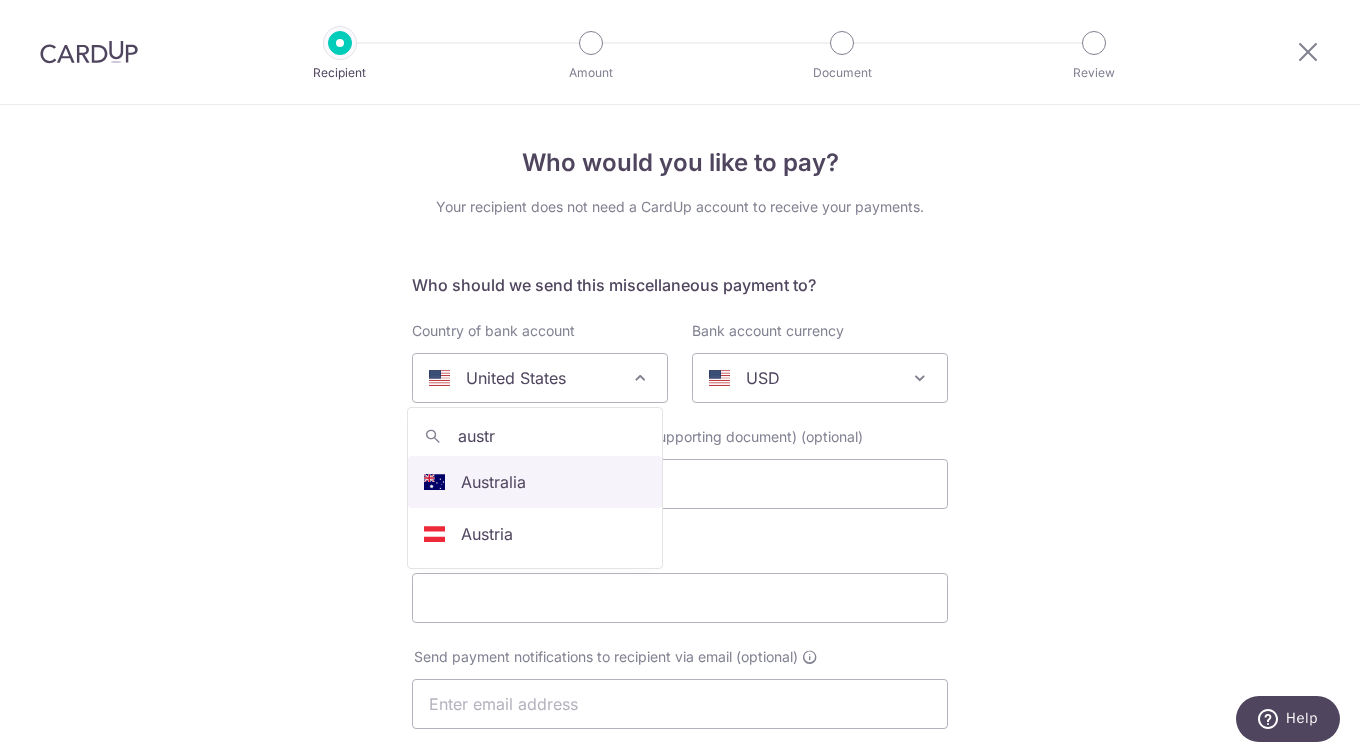 type on "[COUNTRY]" 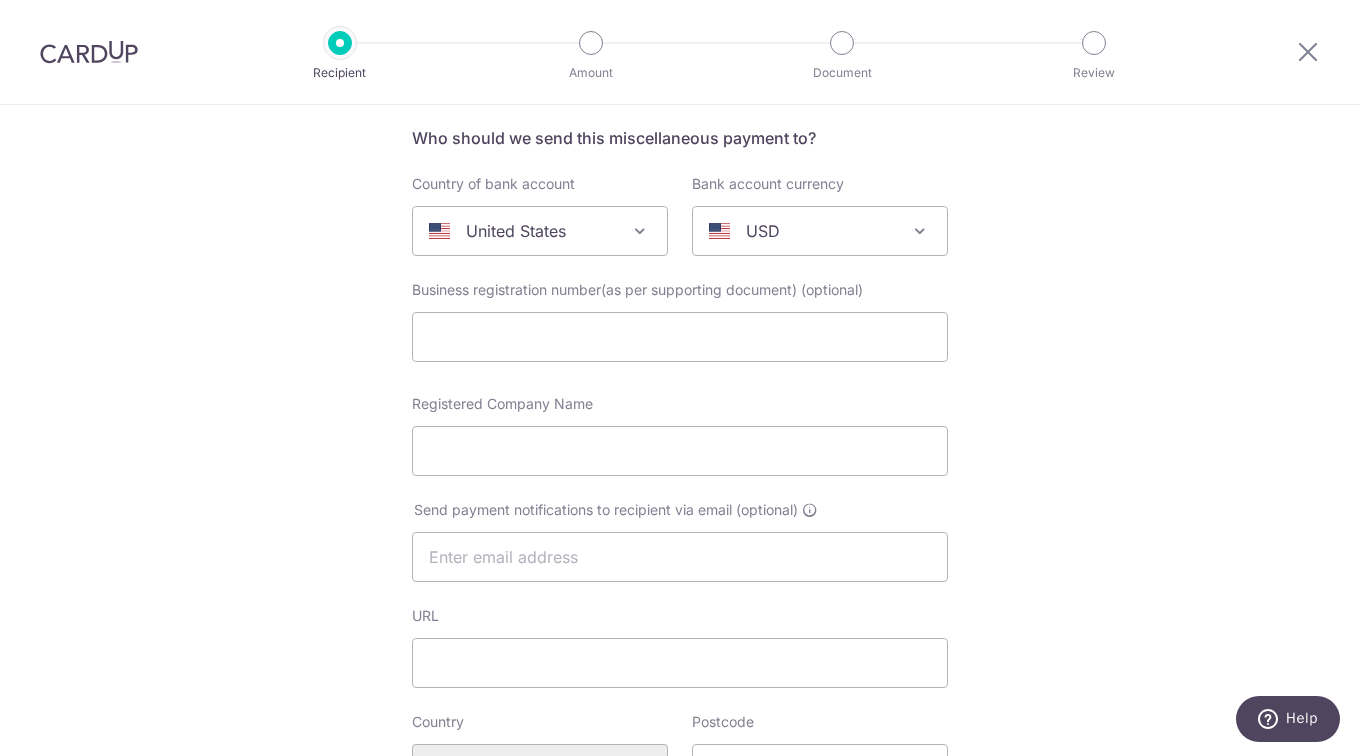 scroll, scrollTop: 200, scrollLeft: 0, axis: vertical 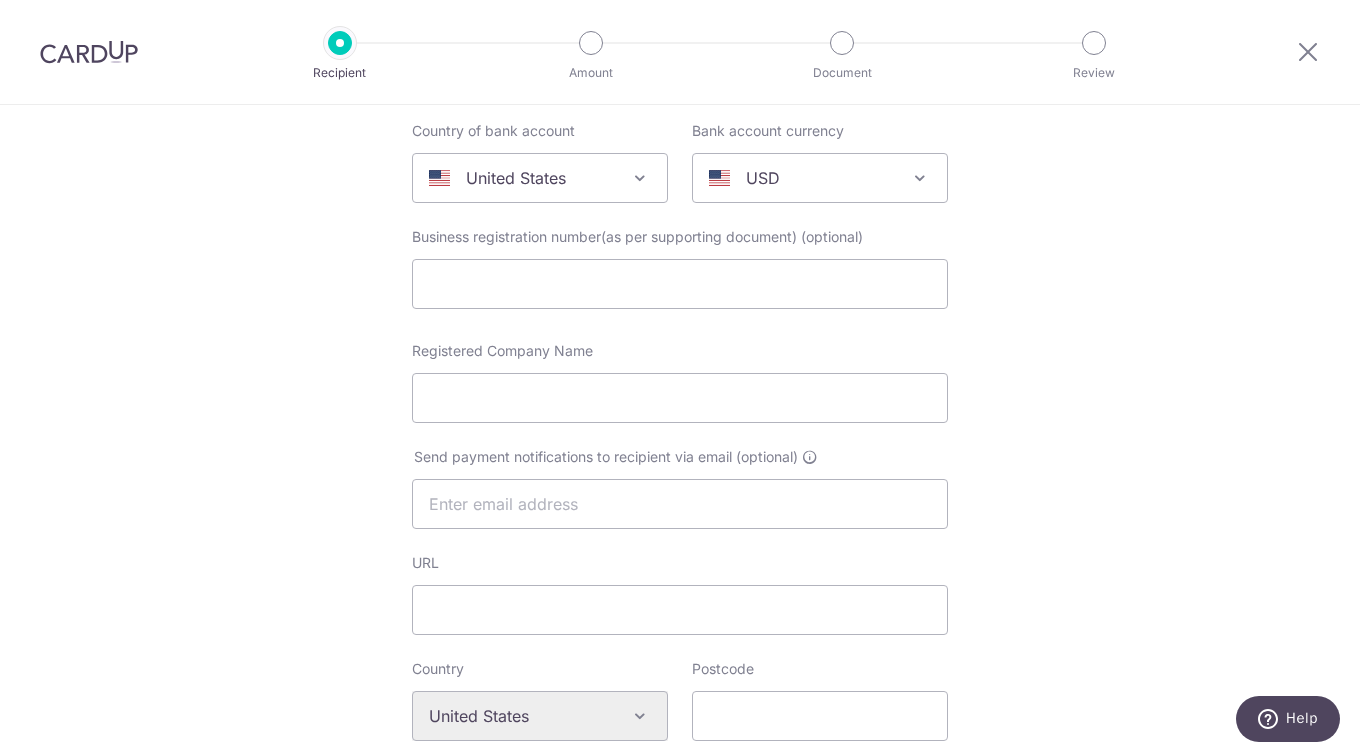 click at bounding box center (640, 178) 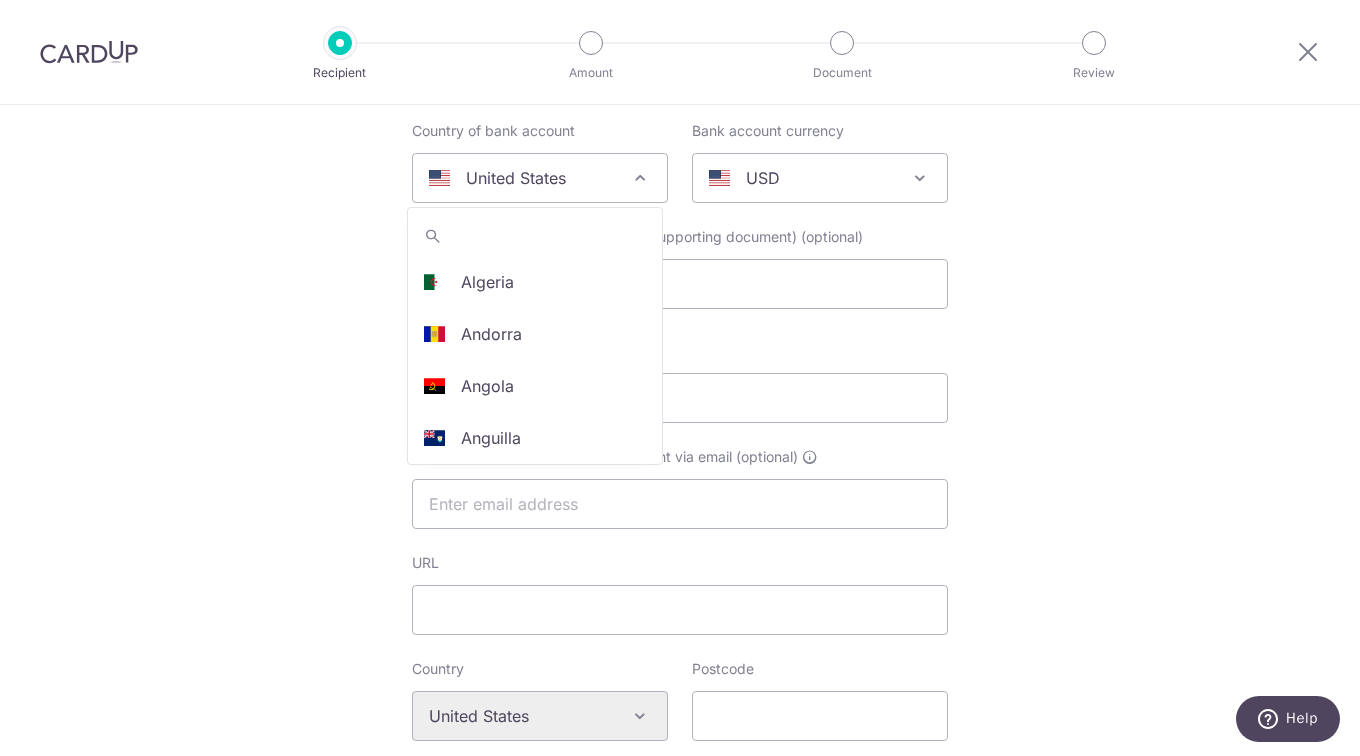 scroll, scrollTop: 6156, scrollLeft: 0, axis: vertical 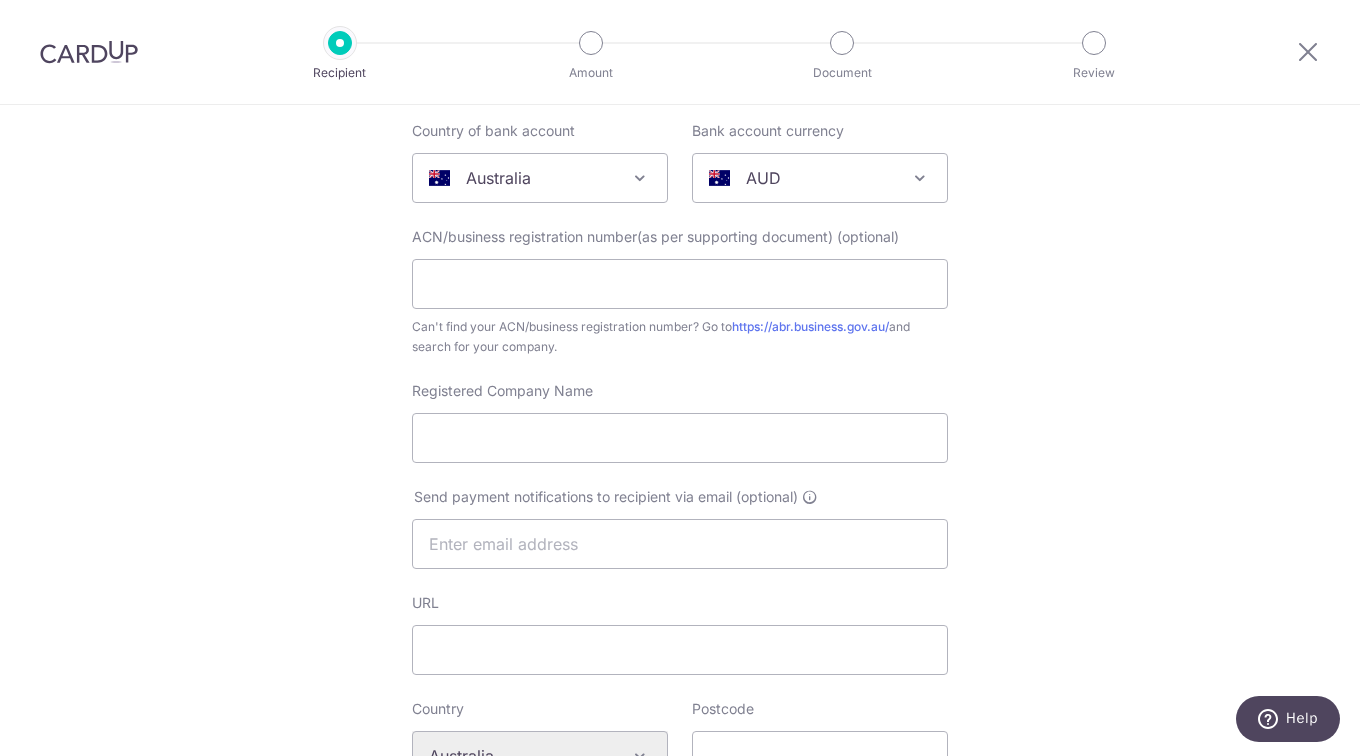 select on "13" 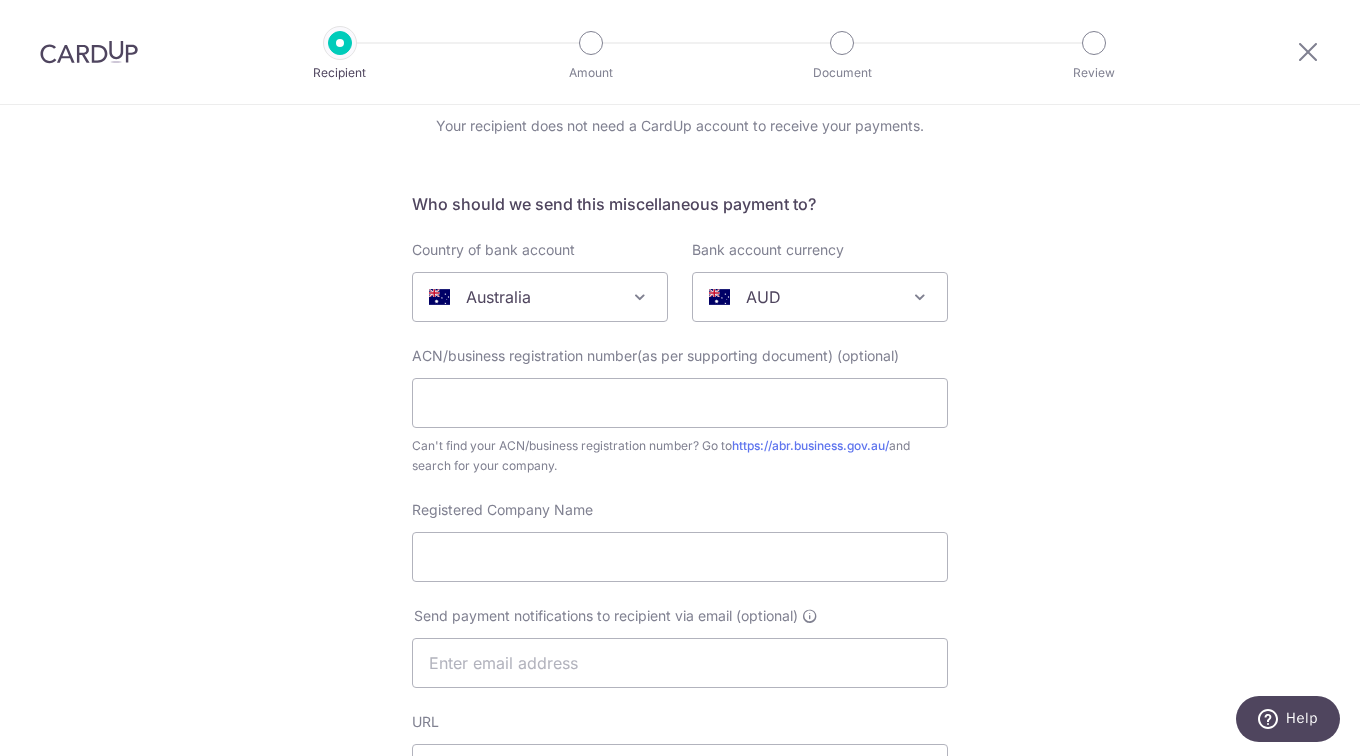 scroll, scrollTop: 0, scrollLeft: 0, axis: both 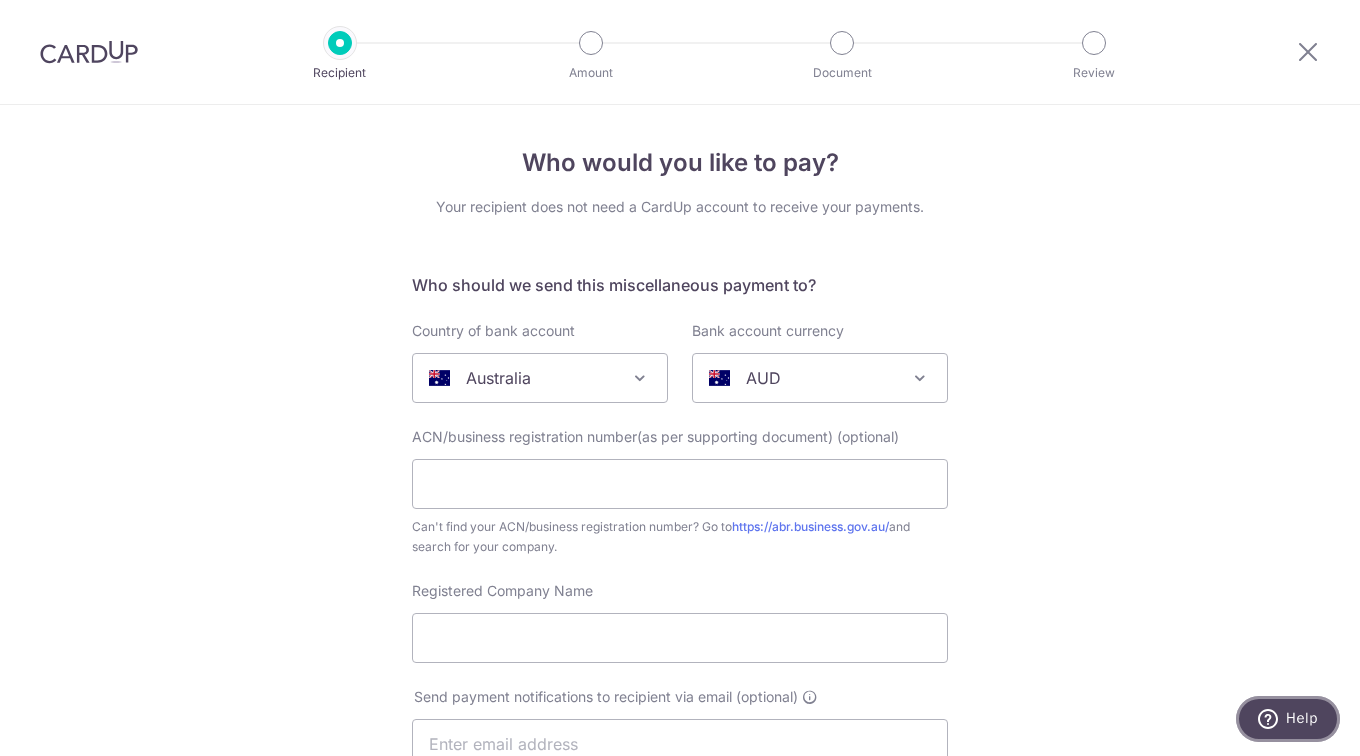 click on "Help" at bounding box center [1302, 718] 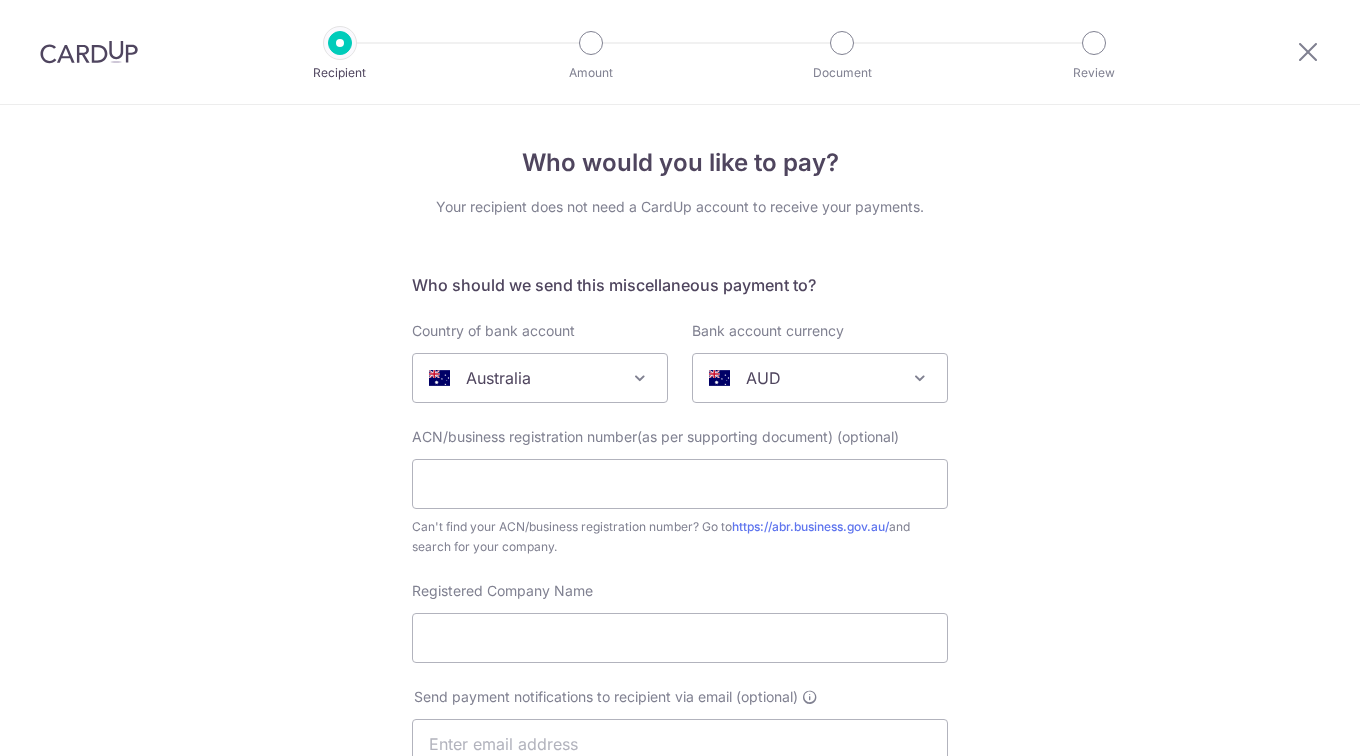scroll, scrollTop: 0, scrollLeft: 0, axis: both 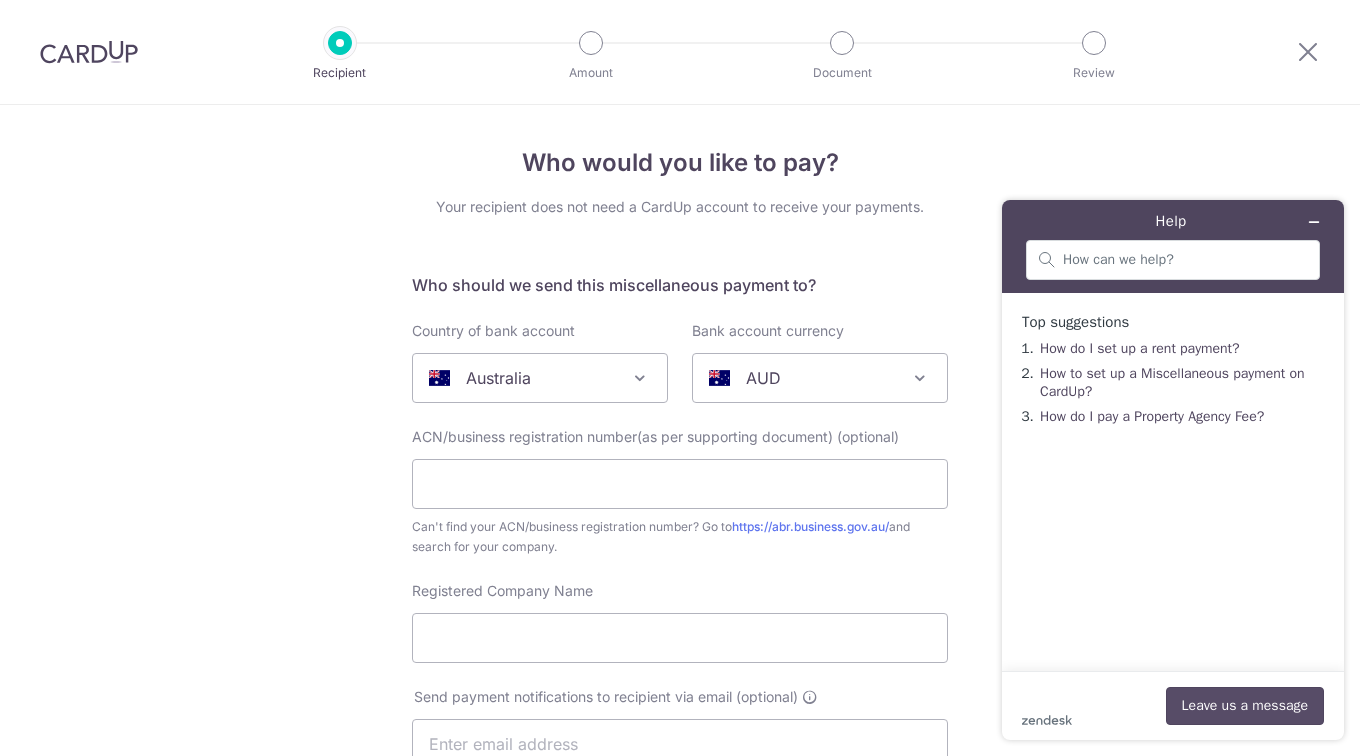 click on "Leave us a message" at bounding box center [1245, 706] 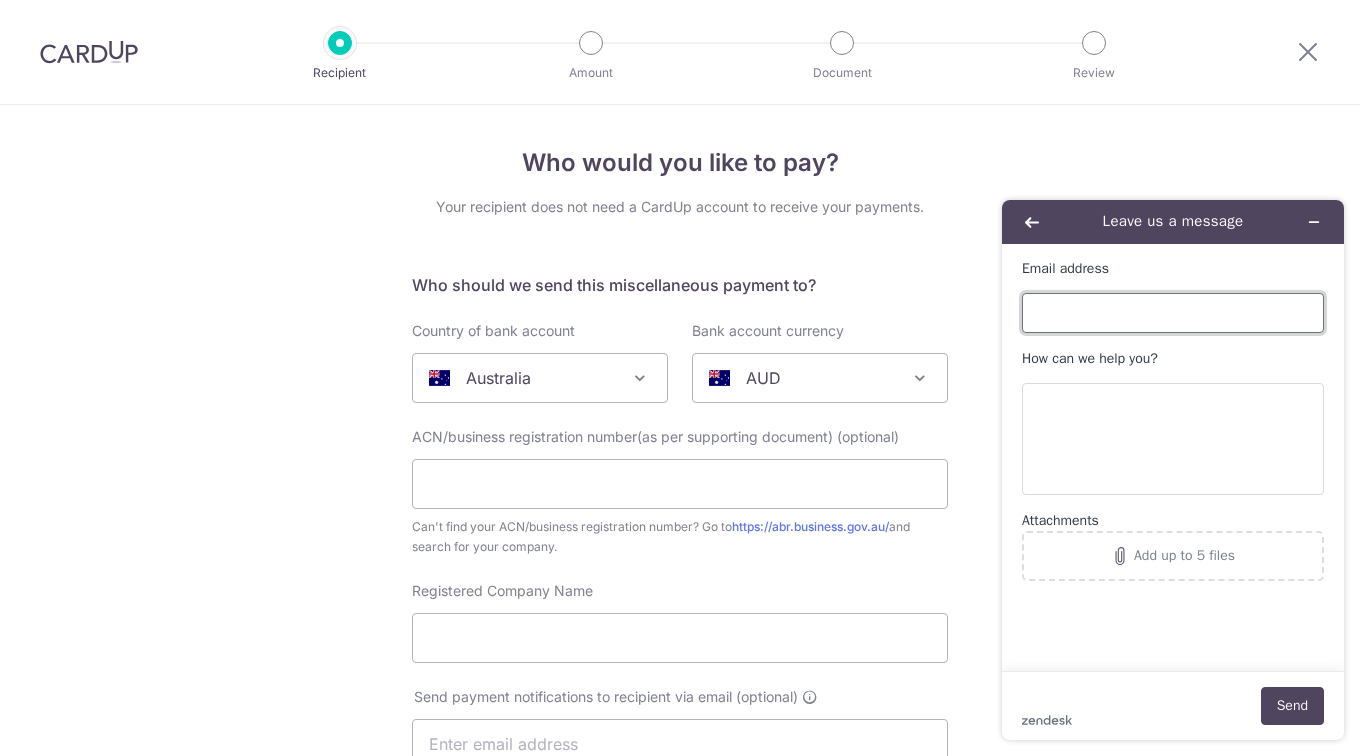 click on "Email address" at bounding box center [1173, 313] 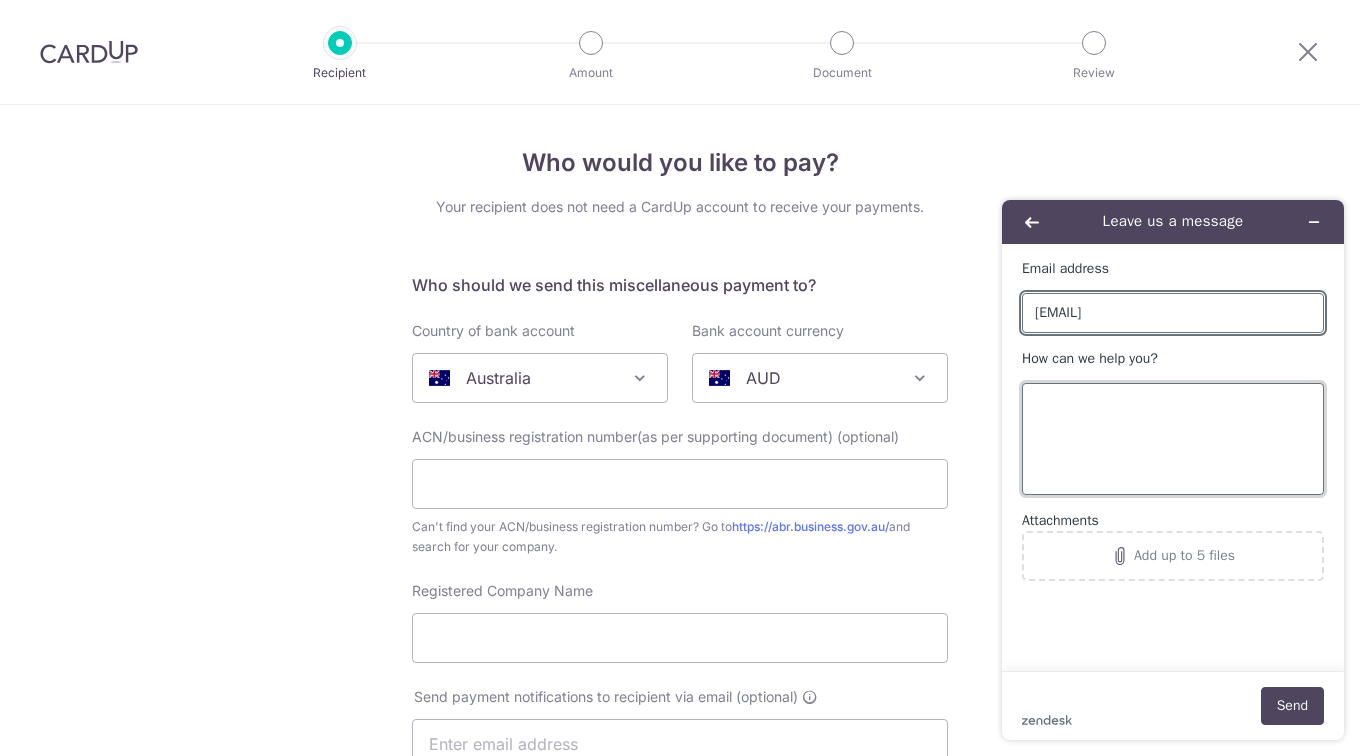click on "How can we help you?" at bounding box center (1173, 439) 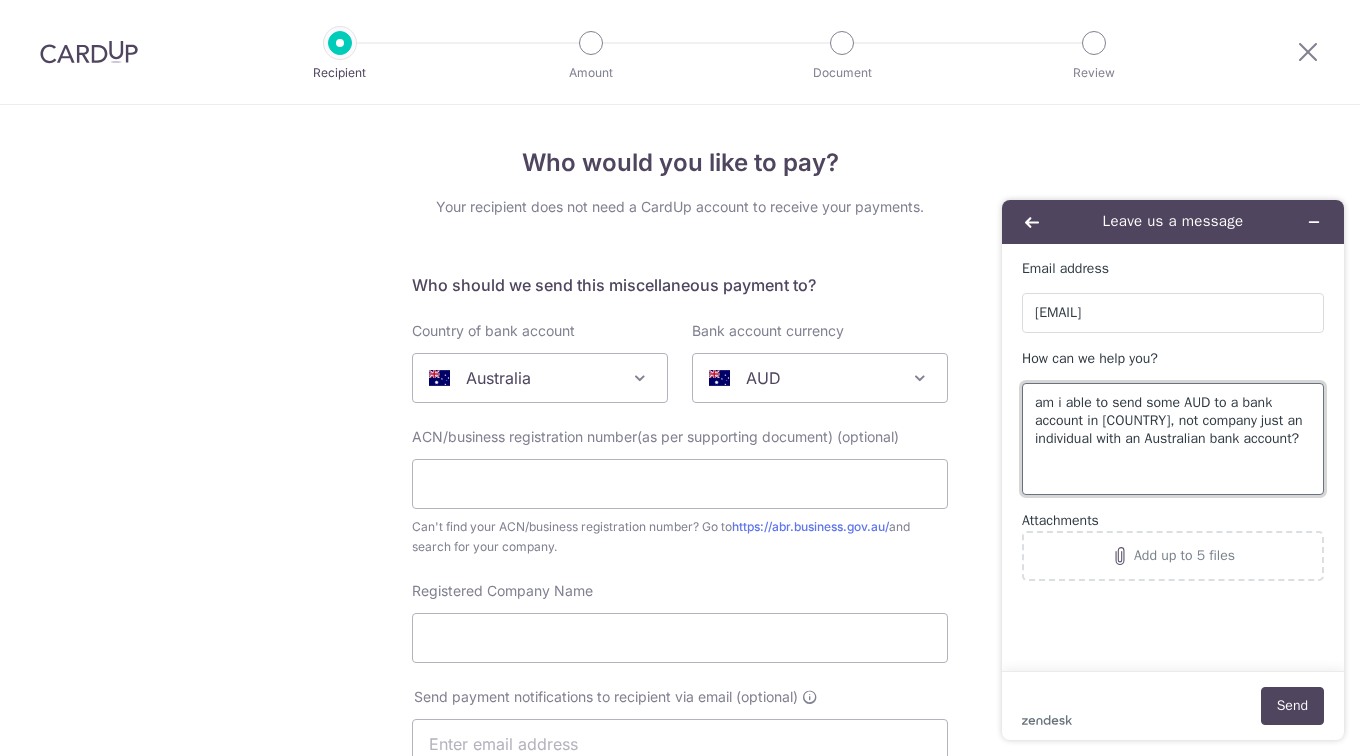 type on "am i able to send some AUD to a bank account in [COUNTRY], not company just an individual with an Australian bank account?" 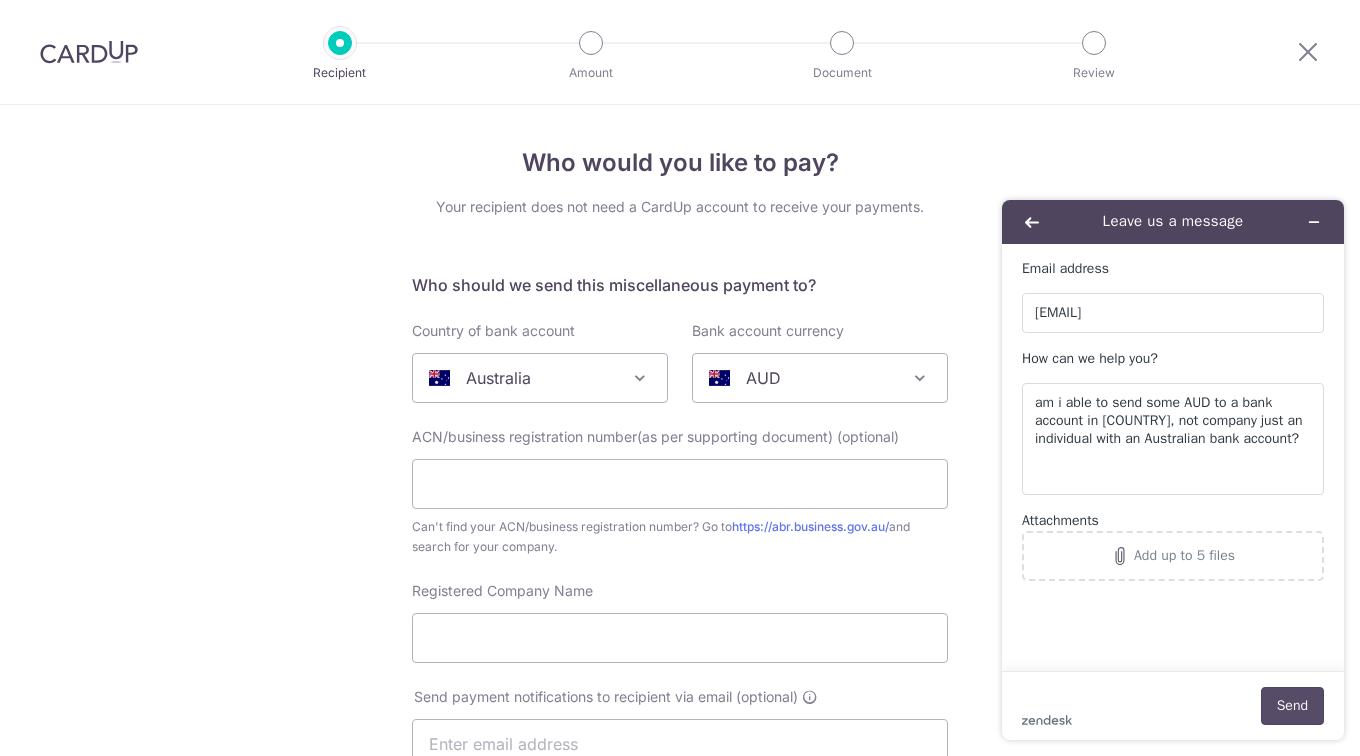 click on "Send" at bounding box center (1292, 706) 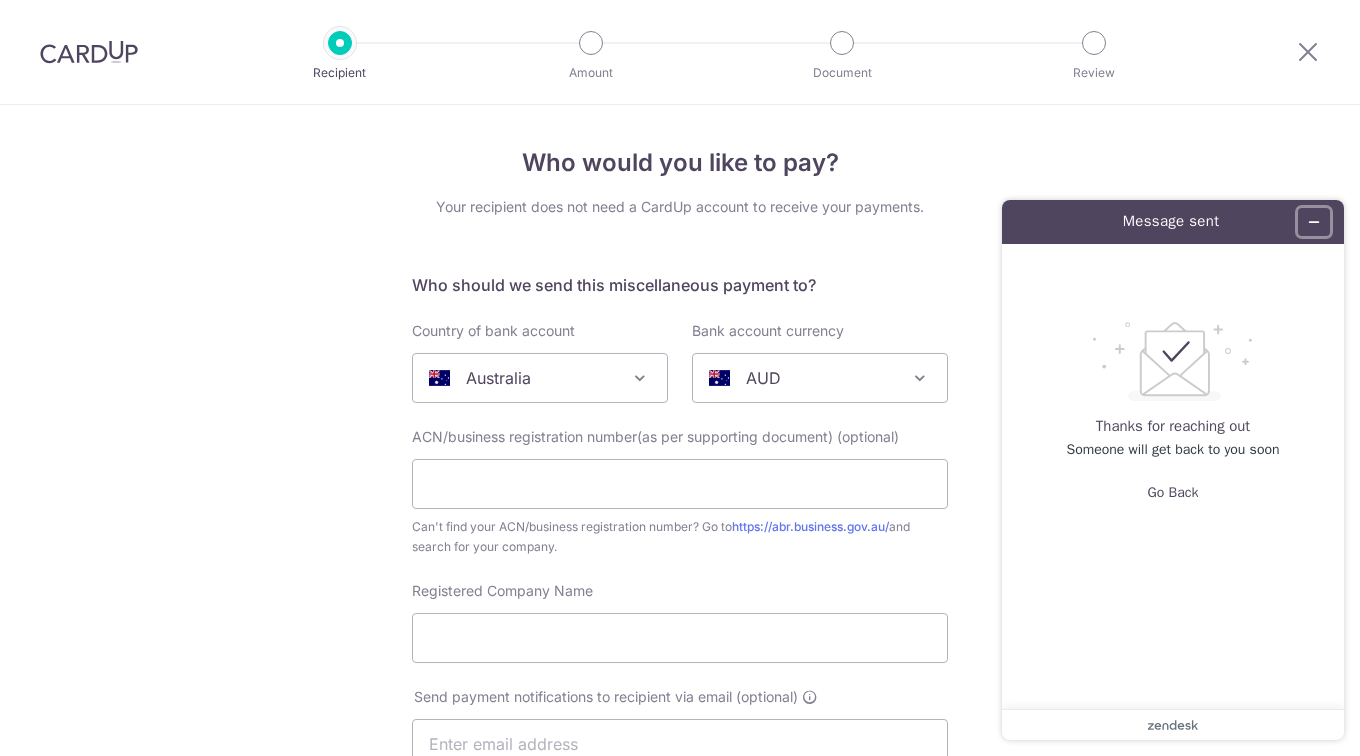 click 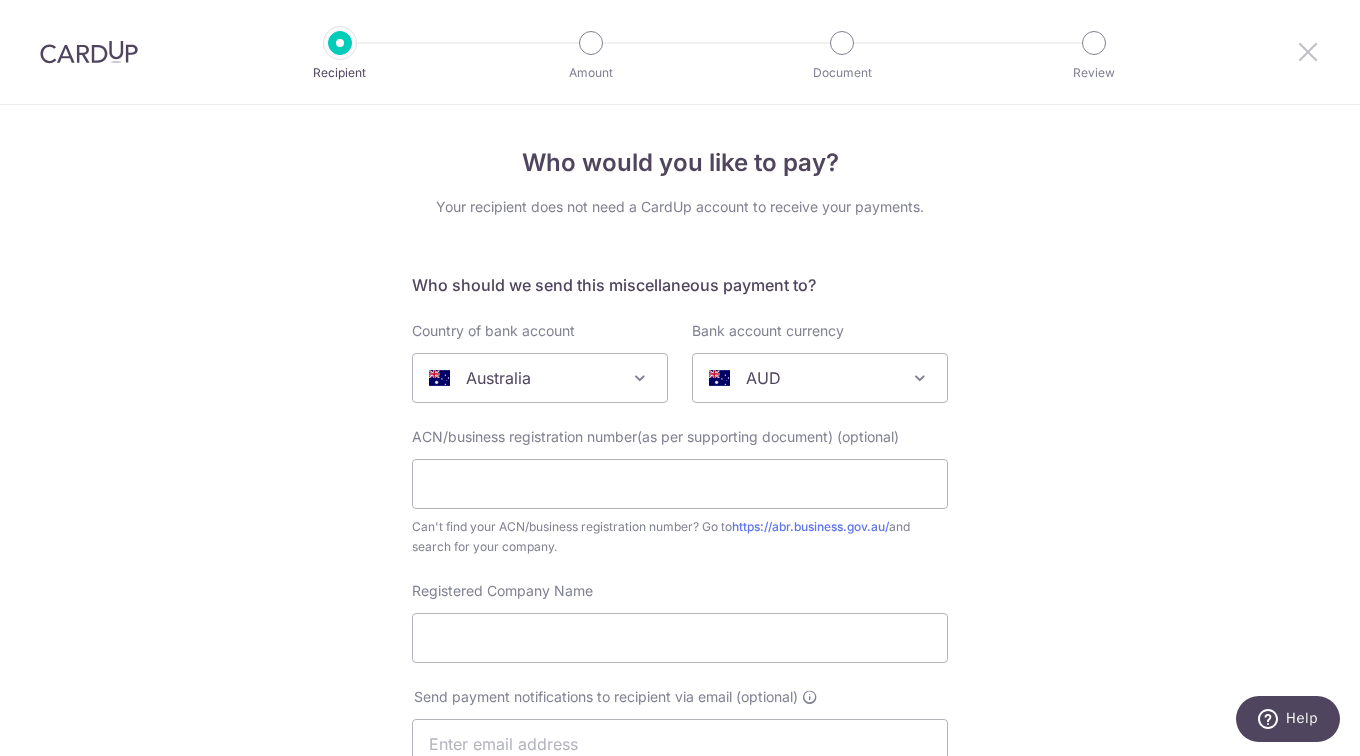 click at bounding box center (1308, 51) 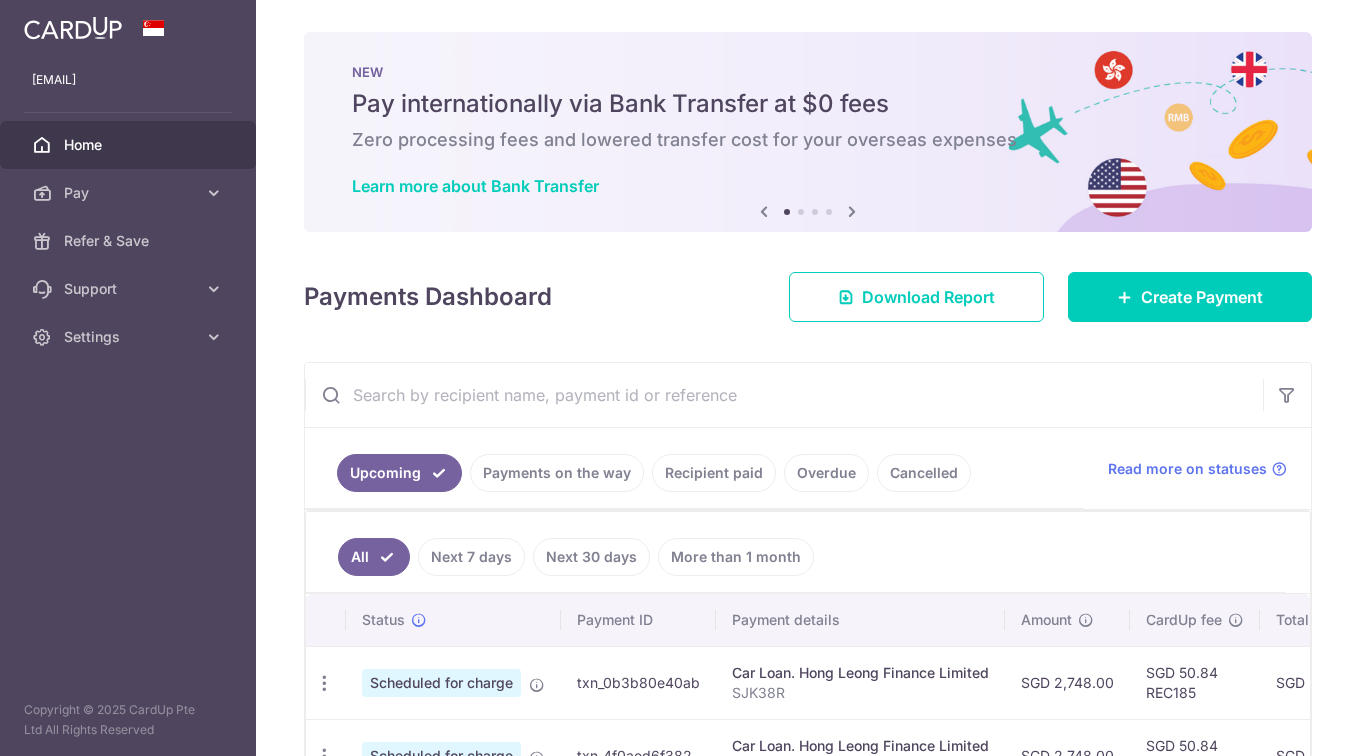scroll, scrollTop: 0, scrollLeft: 0, axis: both 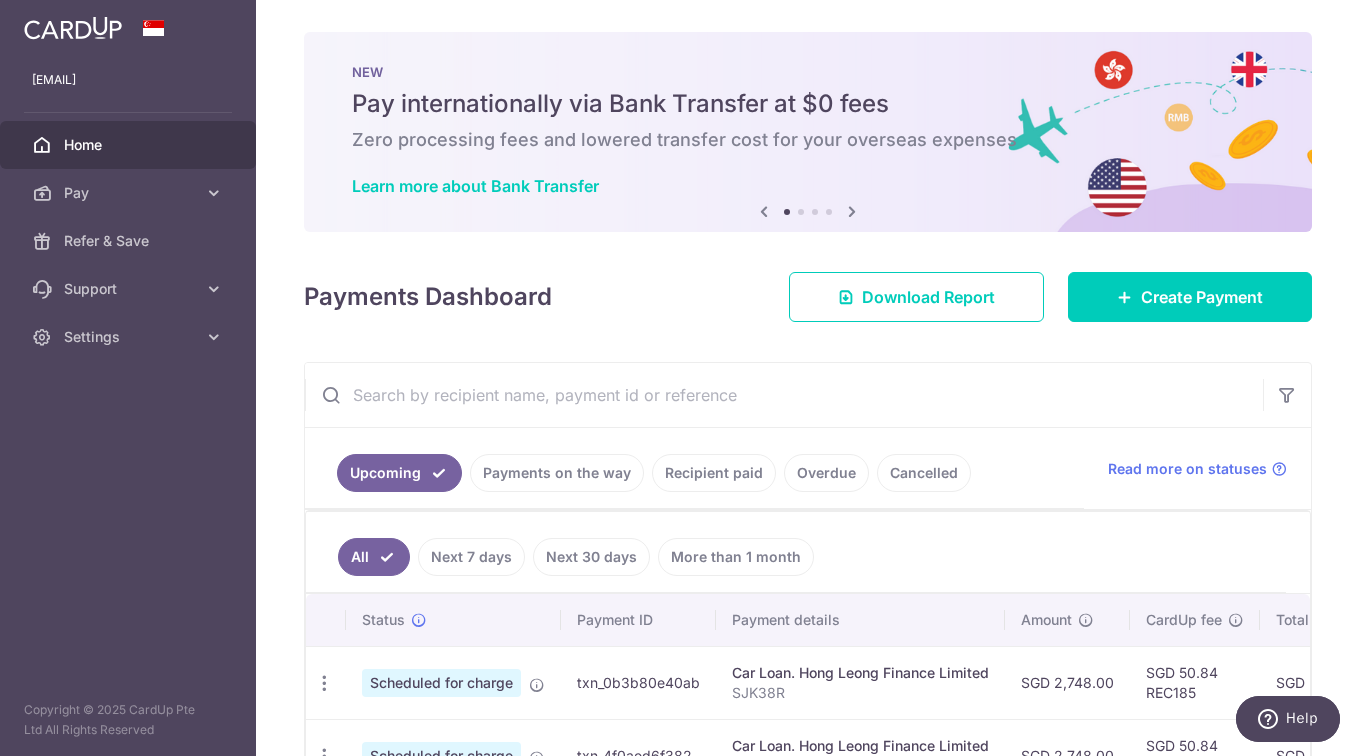 click at bounding box center [214, 337] 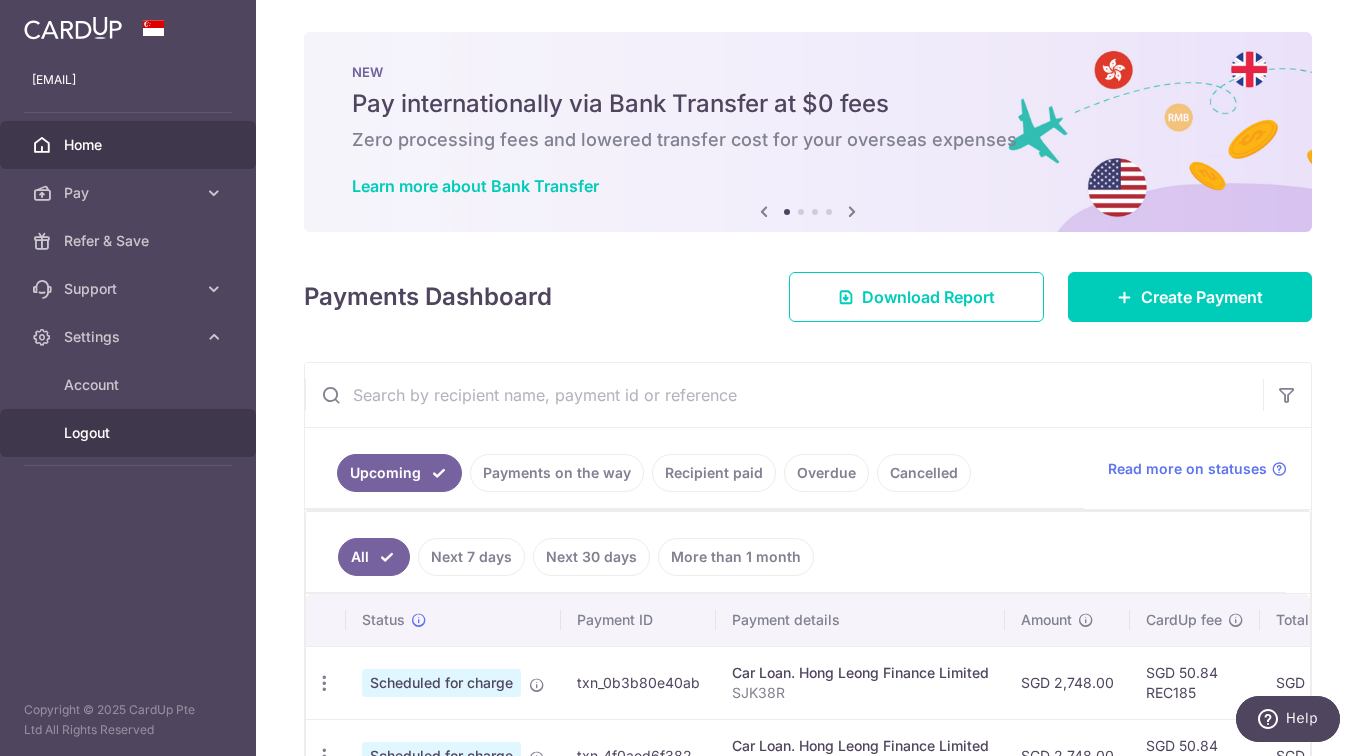 click on "Logout" at bounding box center [130, 433] 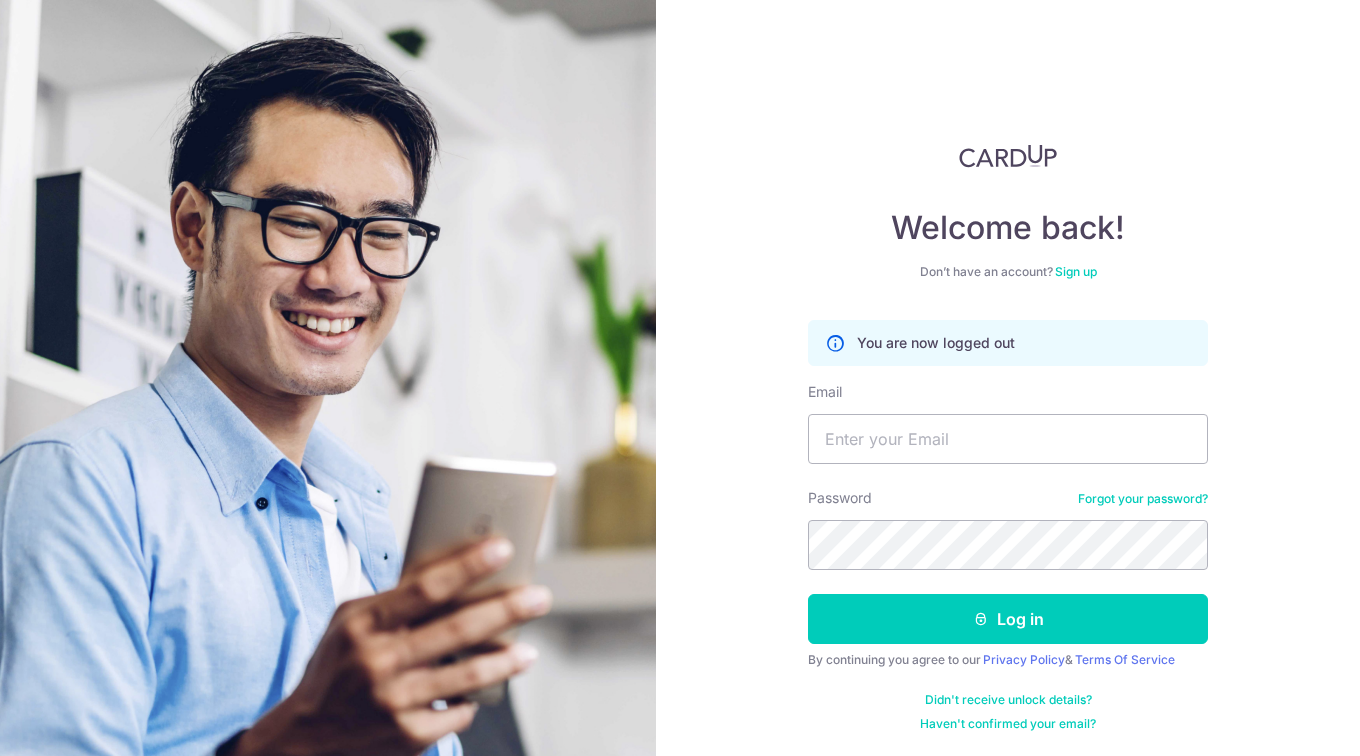 scroll, scrollTop: 0, scrollLeft: 0, axis: both 